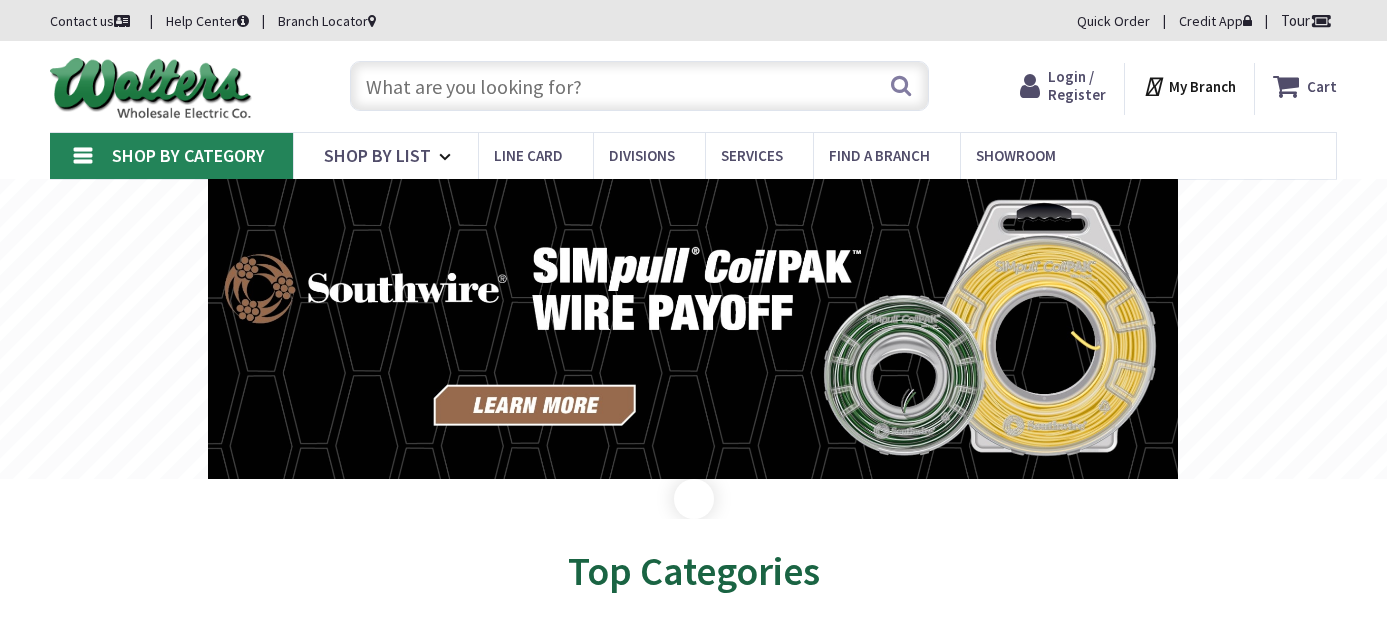 scroll, scrollTop: 0, scrollLeft: 0, axis: both 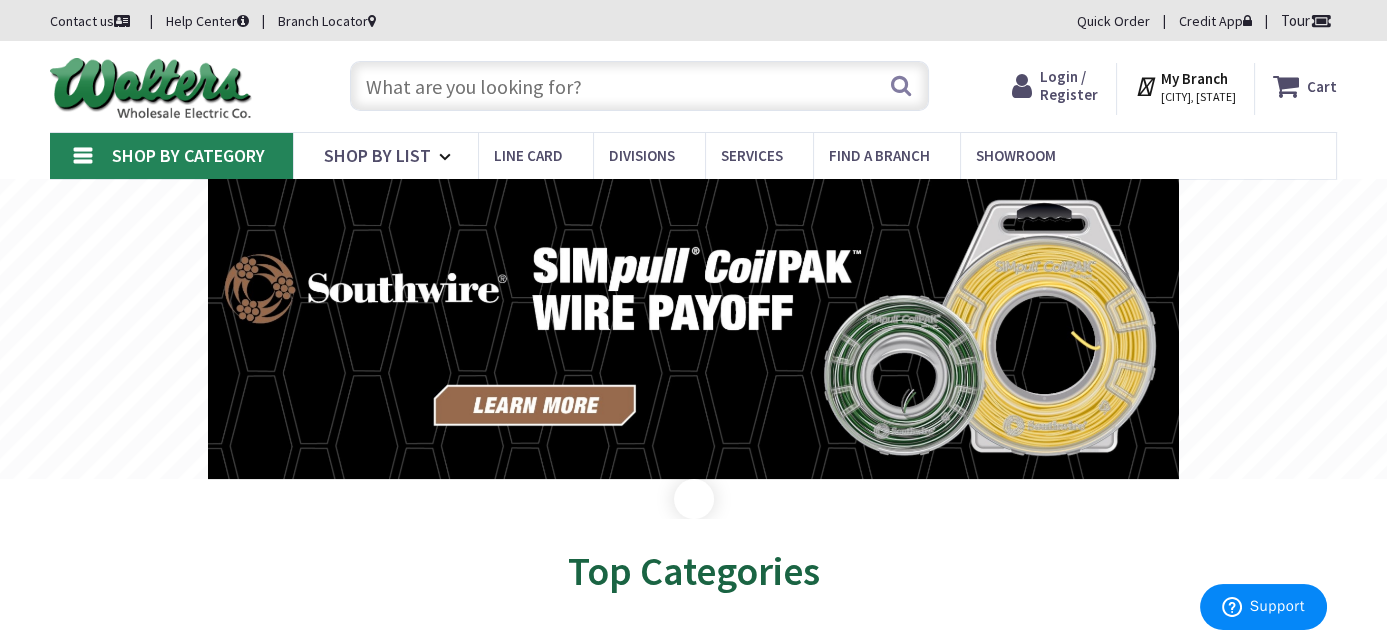 click at bounding box center [639, 86] 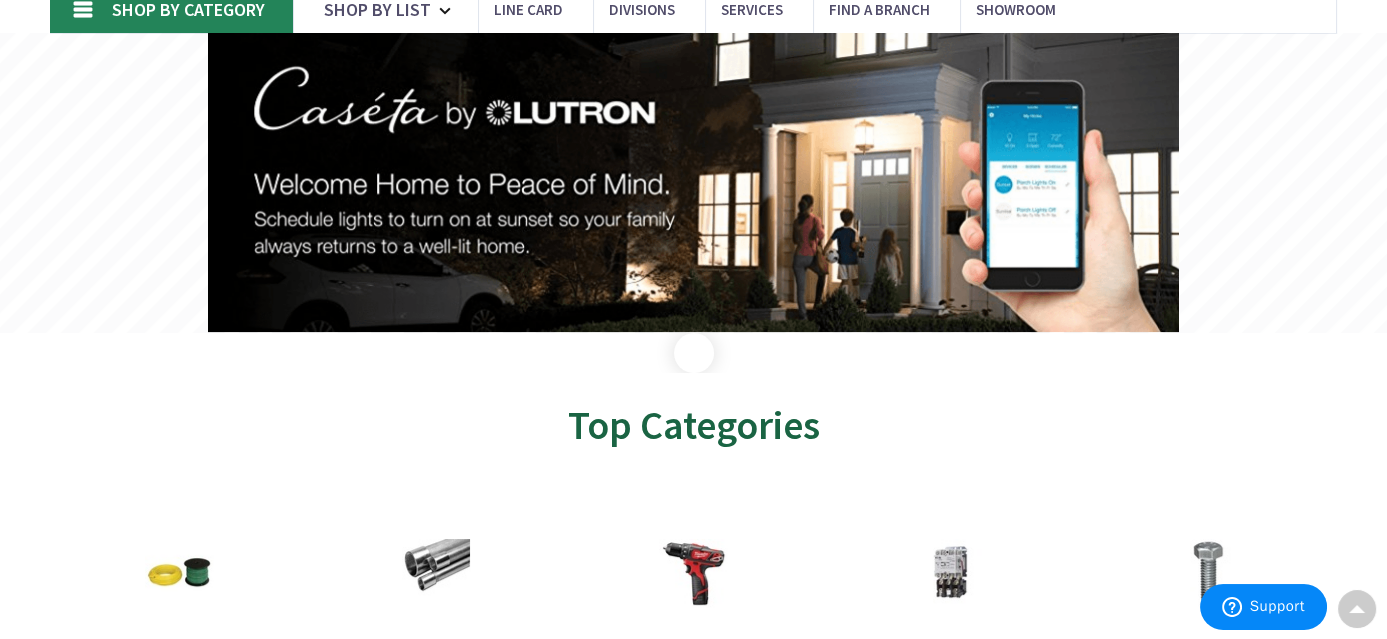 scroll, scrollTop: 0, scrollLeft: 0, axis: both 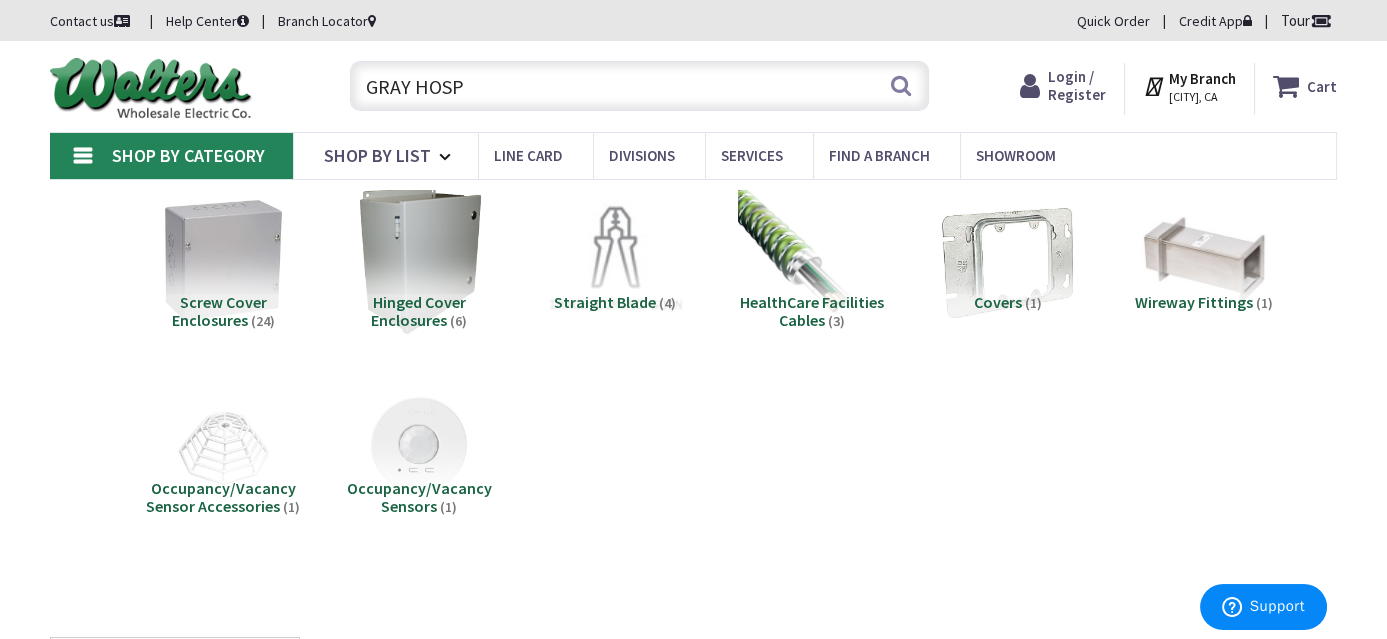 click on "GRAY HOSP" at bounding box center [639, 86] 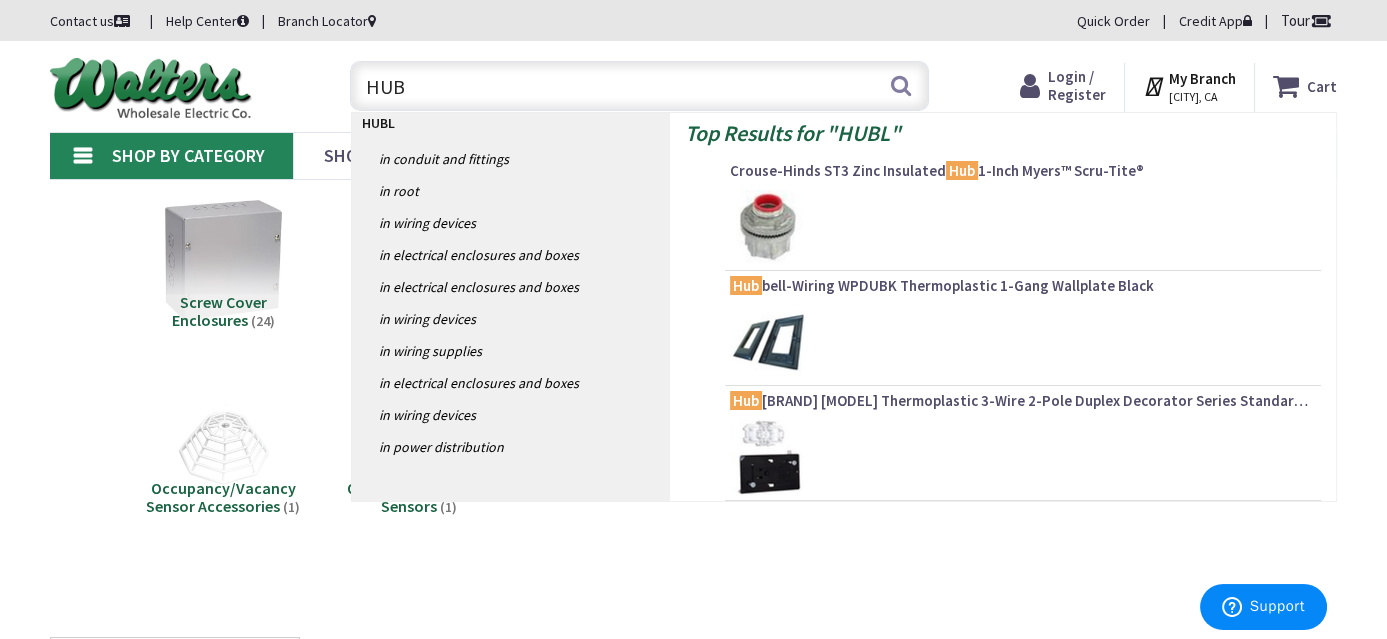 type on "HU" 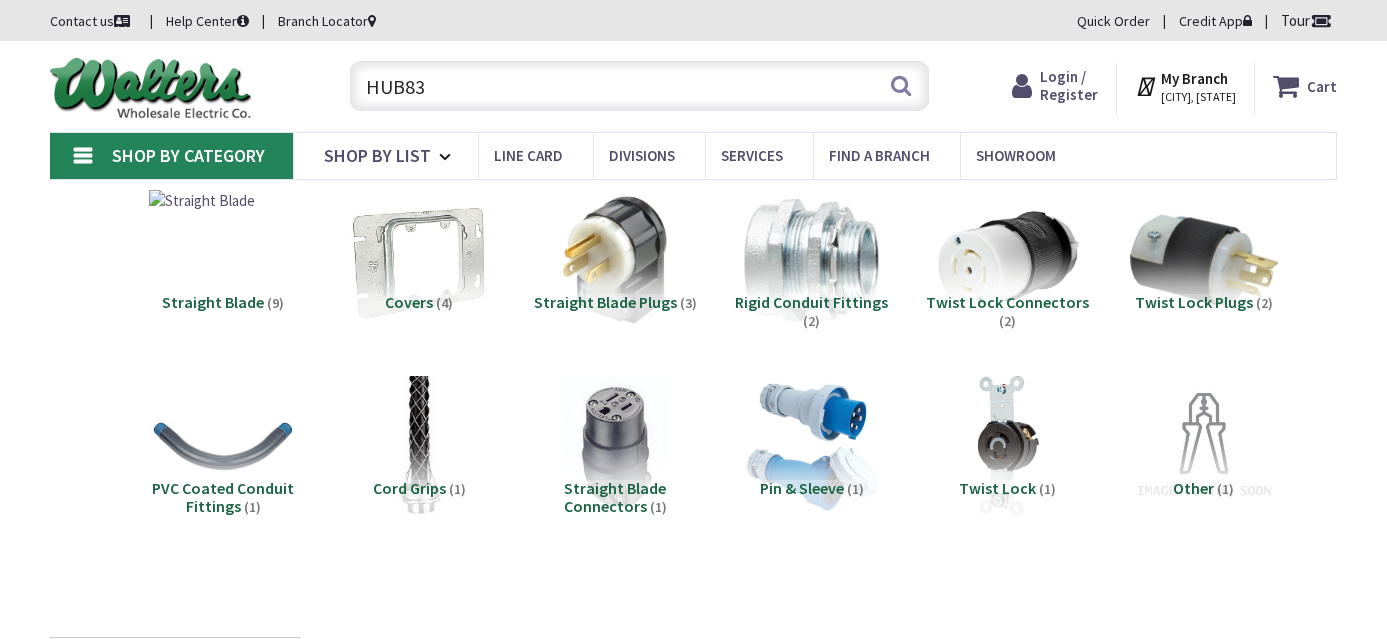 scroll, scrollTop: 0, scrollLeft: 0, axis: both 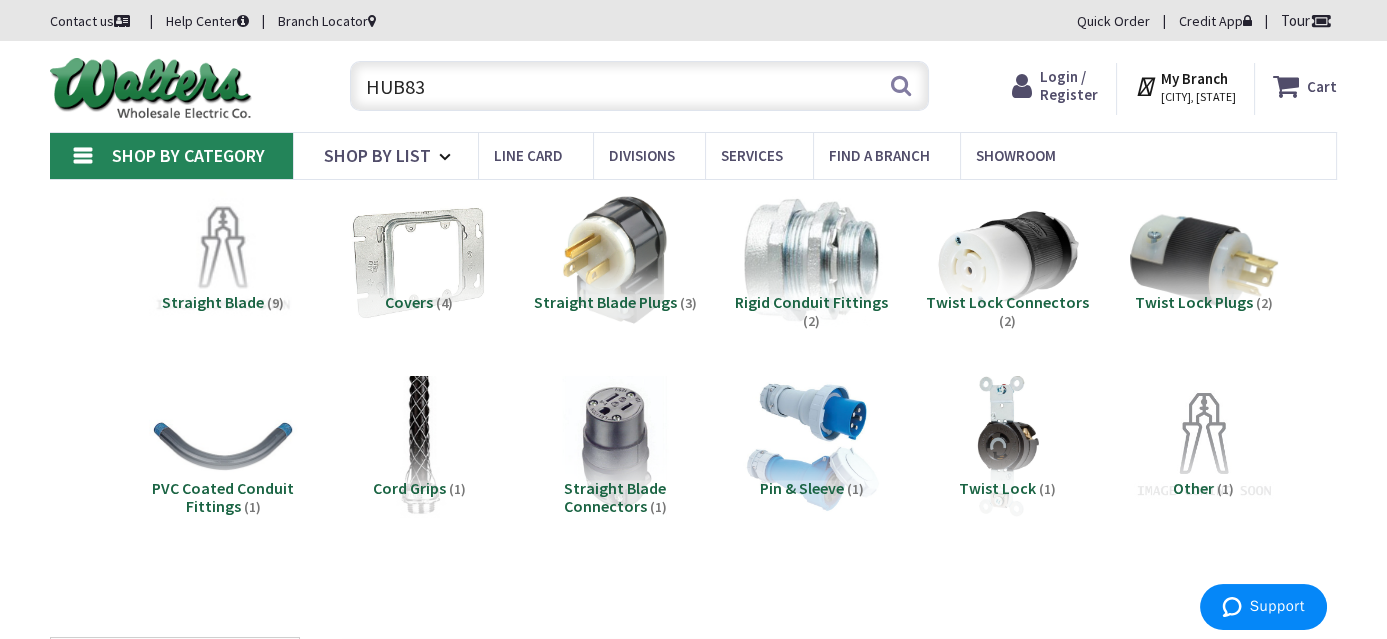 click on "HUB83" at bounding box center [639, 86] 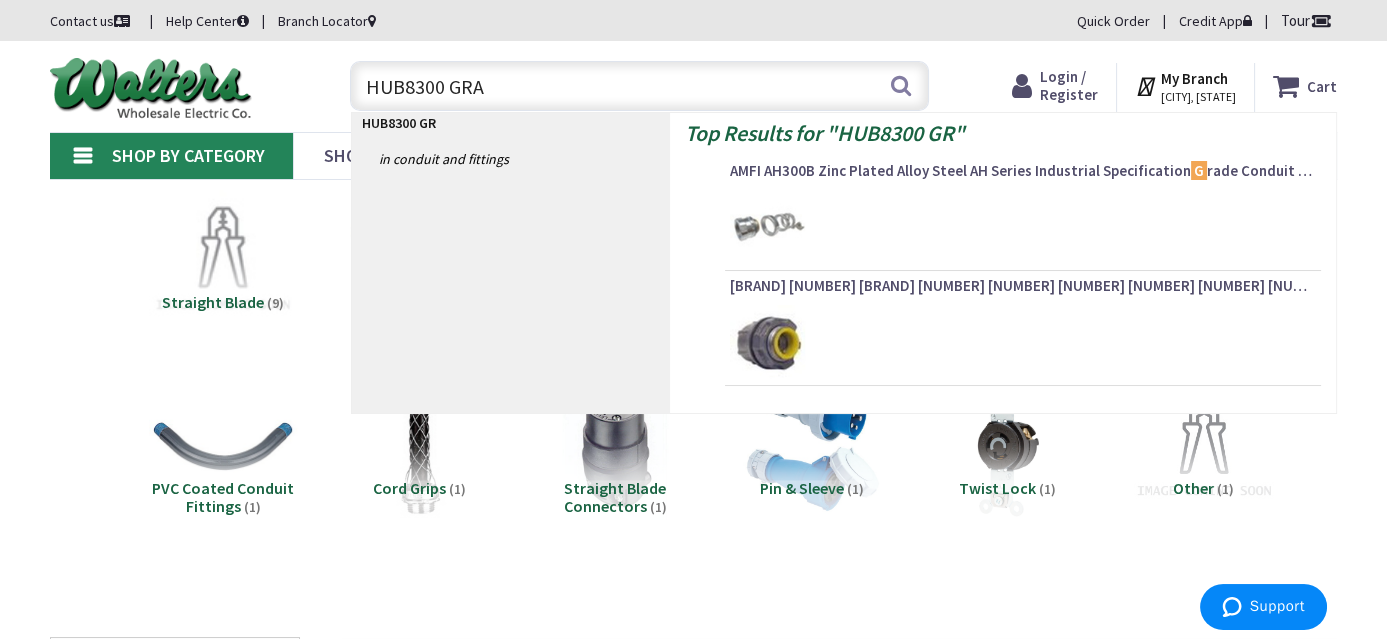 type on "HUB8300 GRAY" 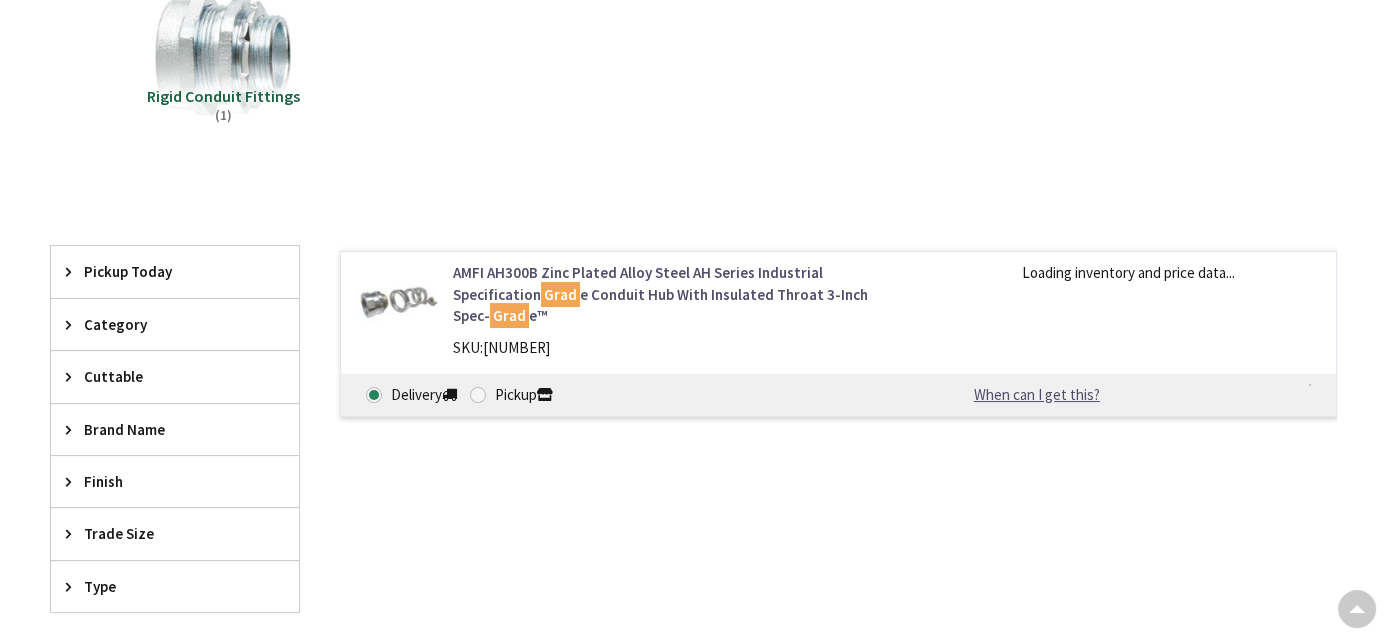 scroll, scrollTop: 206, scrollLeft: 0, axis: vertical 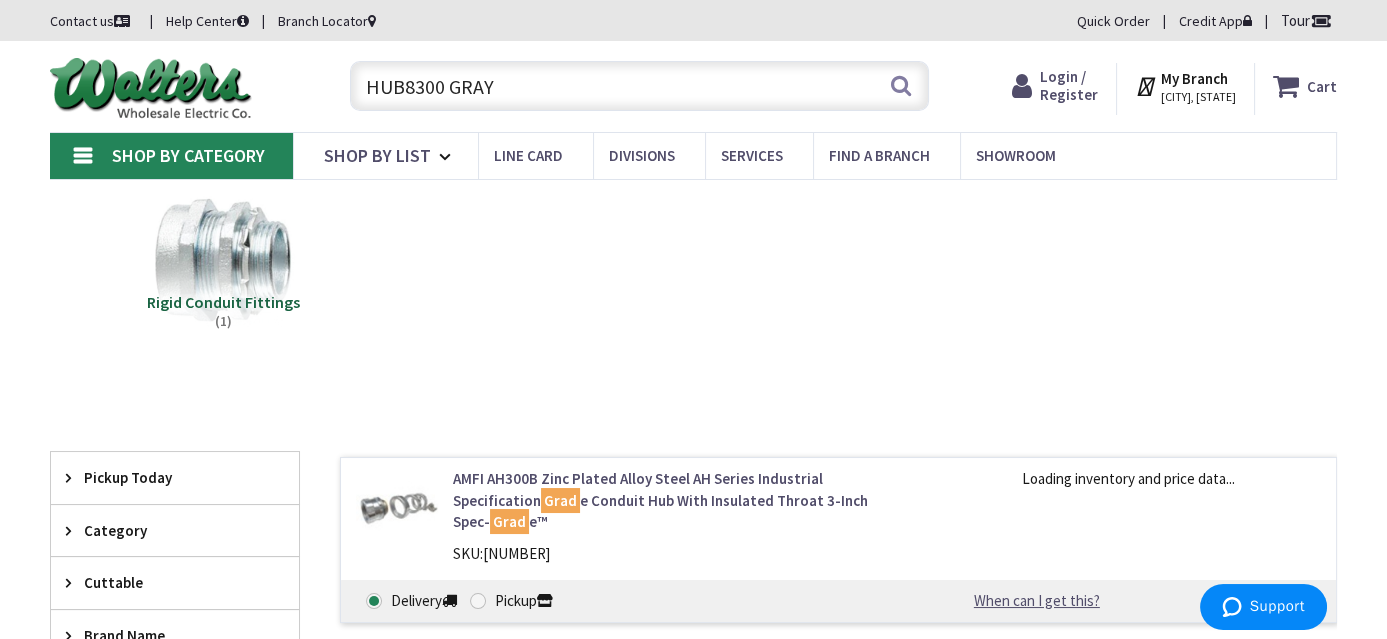 drag, startPoint x: 509, startPoint y: 80, endPoint x: 0, endPoint y: 33, distance: 511.16534 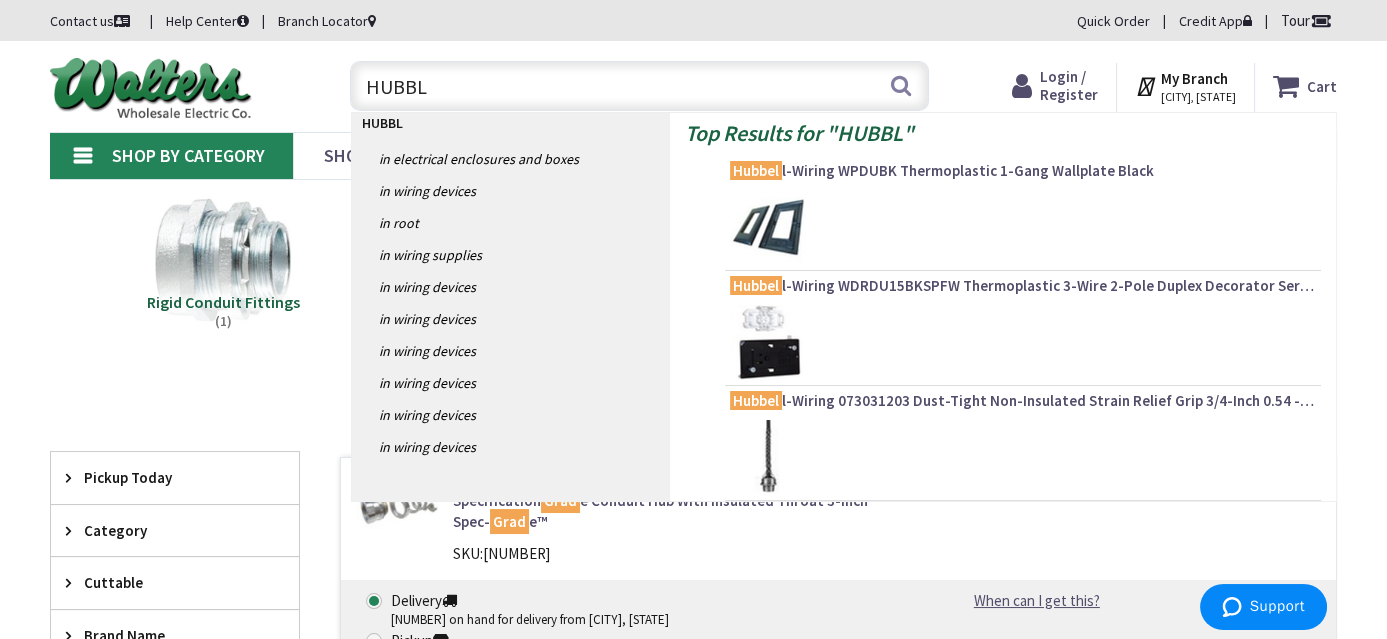 type on "HUBBLE" 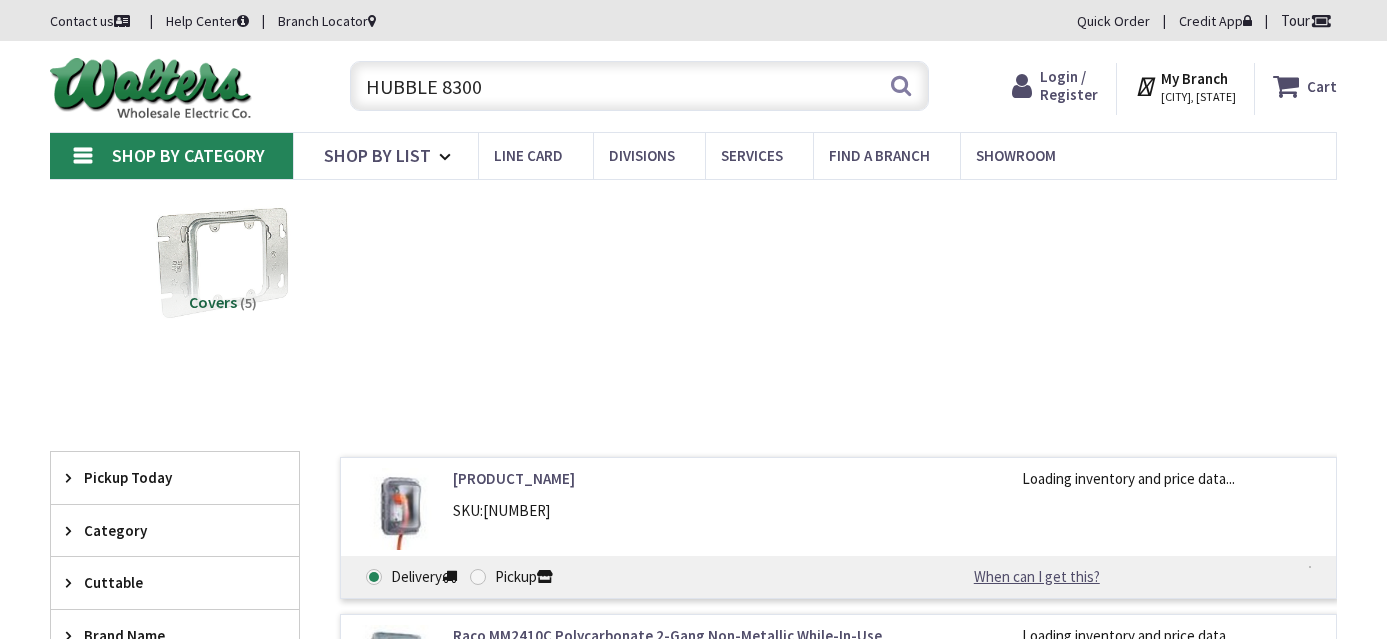 scroll, scrollTop: 0, scrollLeft: 0, axis: both 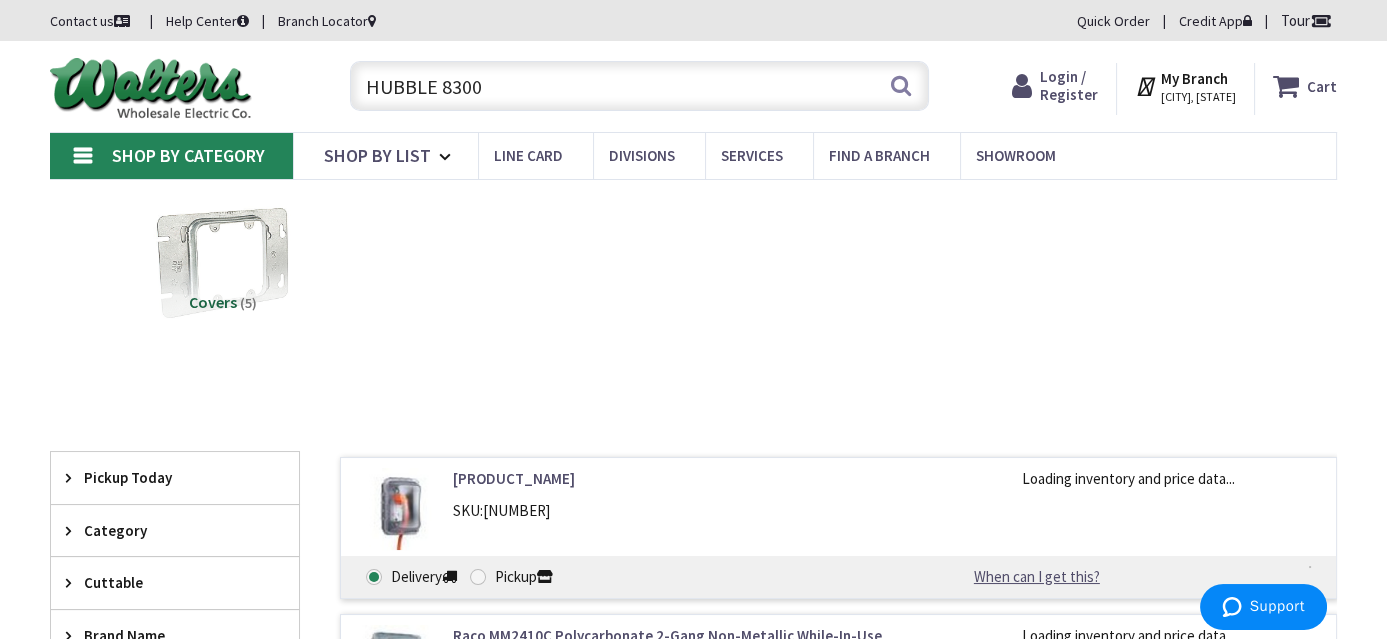 drag, startPoint x: 387, startPoint y: 79, endPoint x: 167, endPoint y: 69, distance: 220.22716 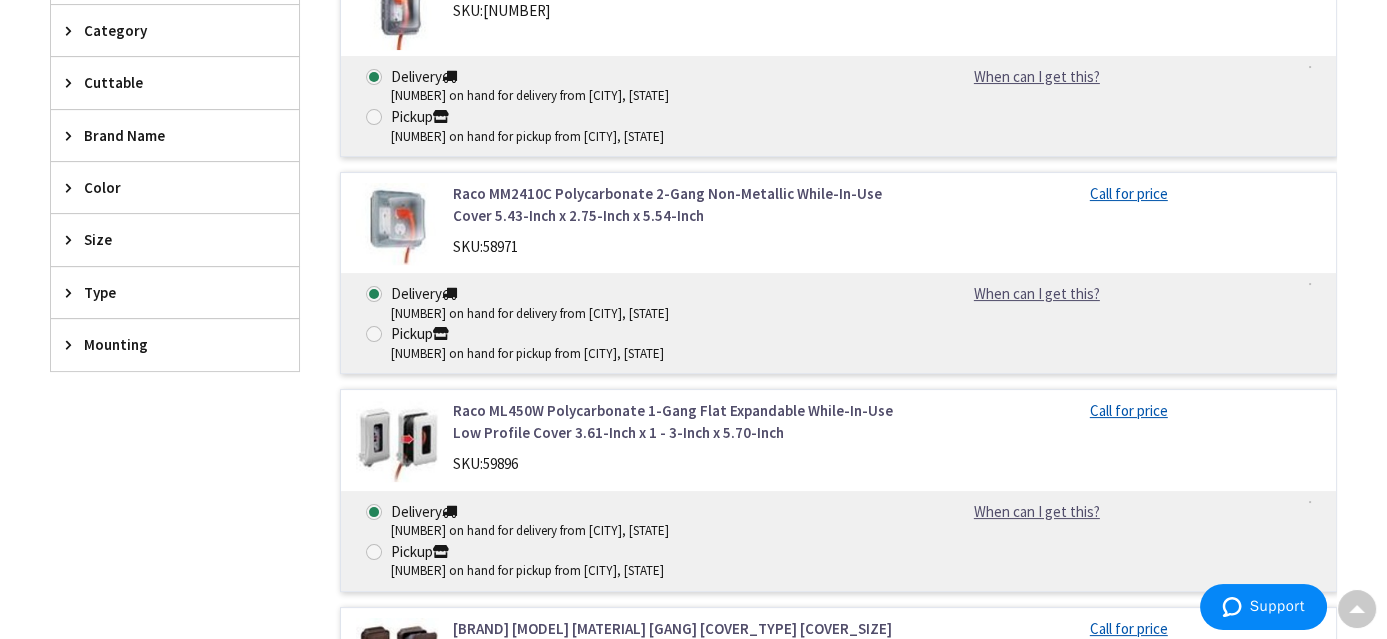 scroll, scrollTop: 100, scrollLeft: 0, axis: vertical 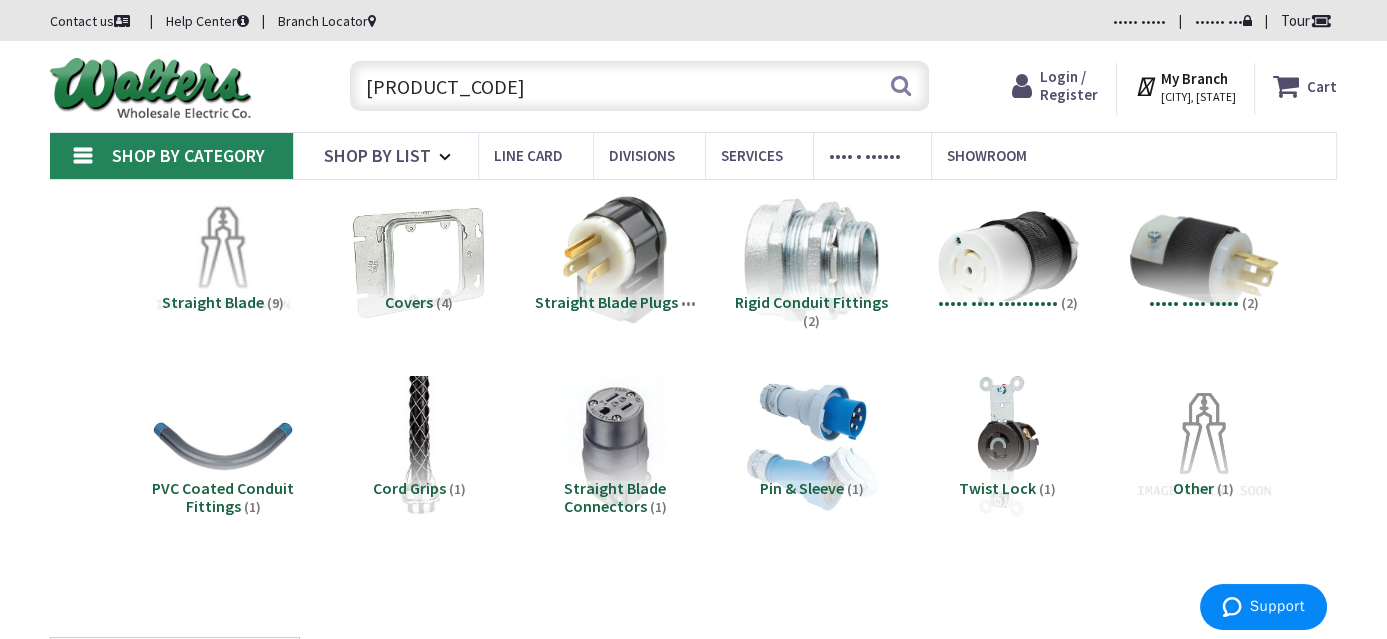 click on "[PRODUCT_CODE]" at bounding box center (639, 86) 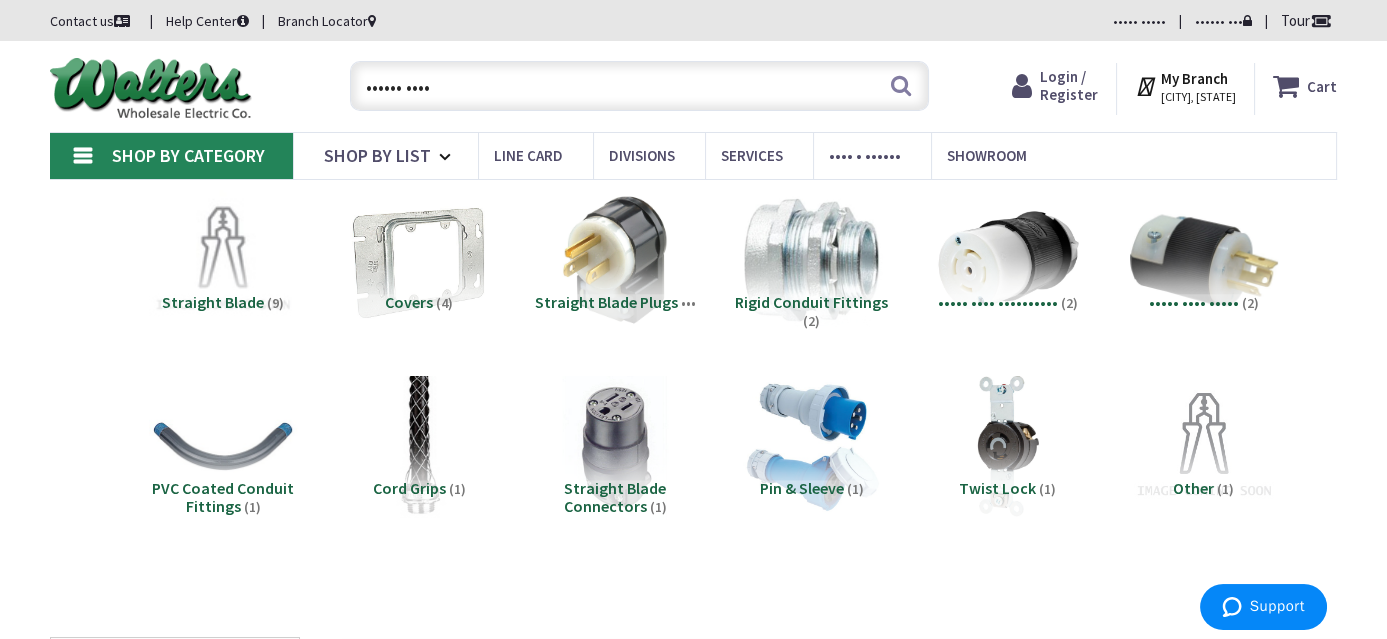 click on "•••••• ••••" at bounding box center (639, 86) 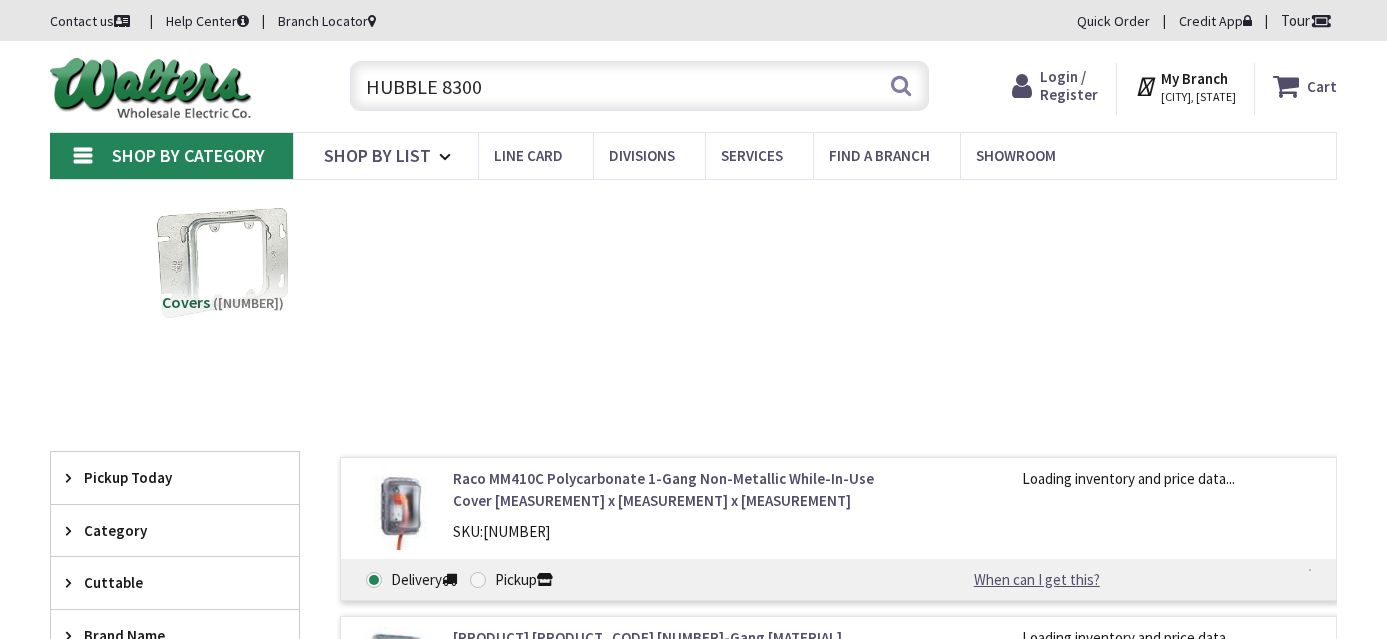 scroll, scrollTop: 0, scrollLeft: 0, axis: both 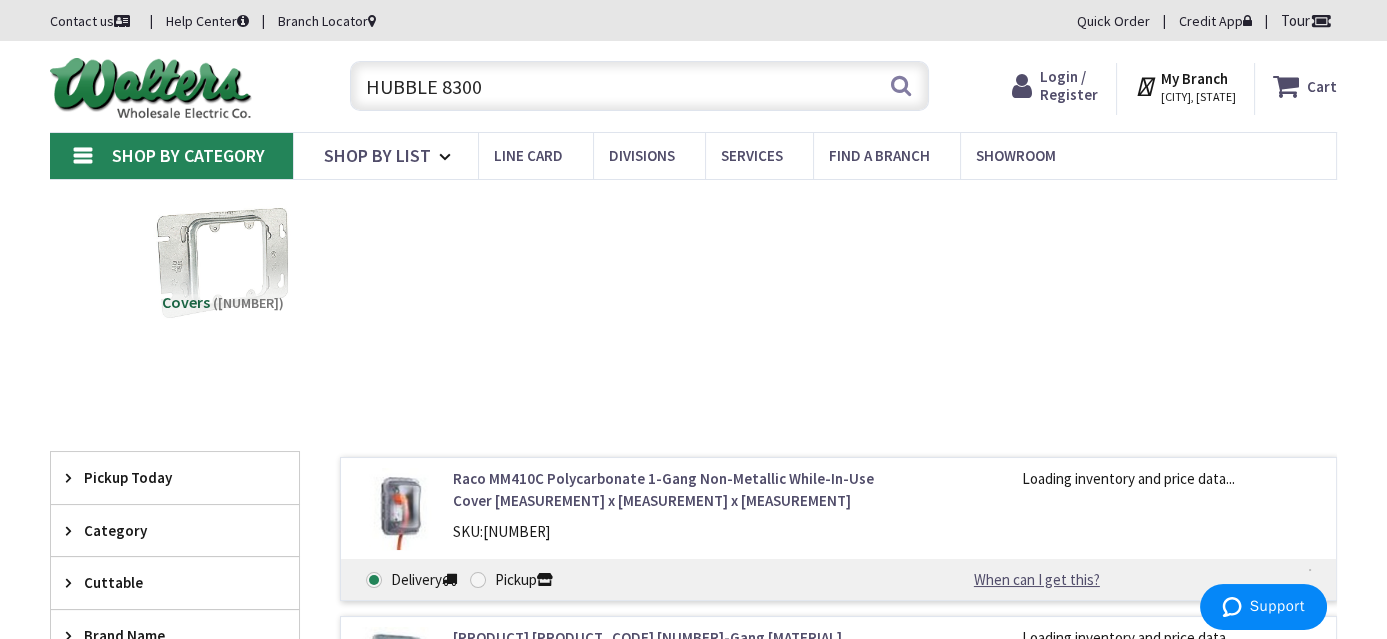 drag, startPoint x: 469, startPoint y: 89, endPoint x: 159, endPoint y: 84, distance: 310.0403 